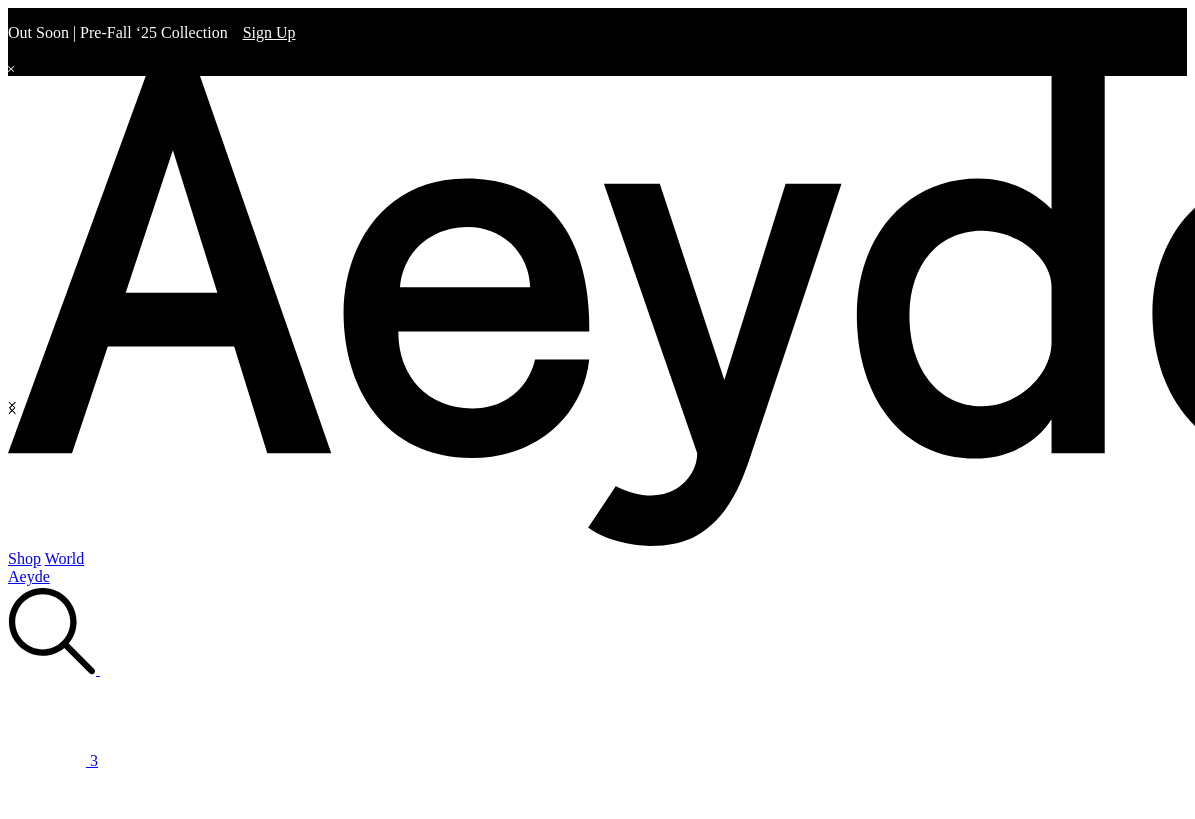scroll, scrollTop: 0, scrollLeft: 0, axis: both 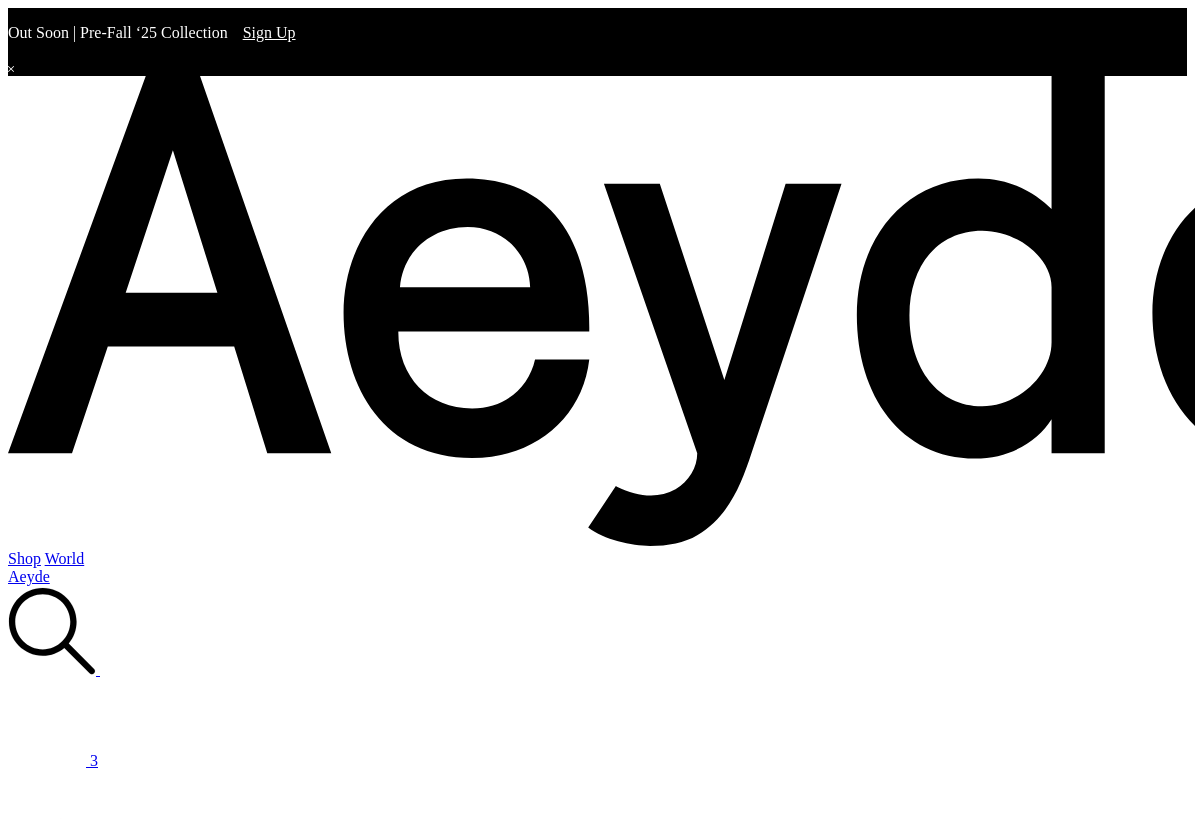click at bounding box center (-141, 9002) 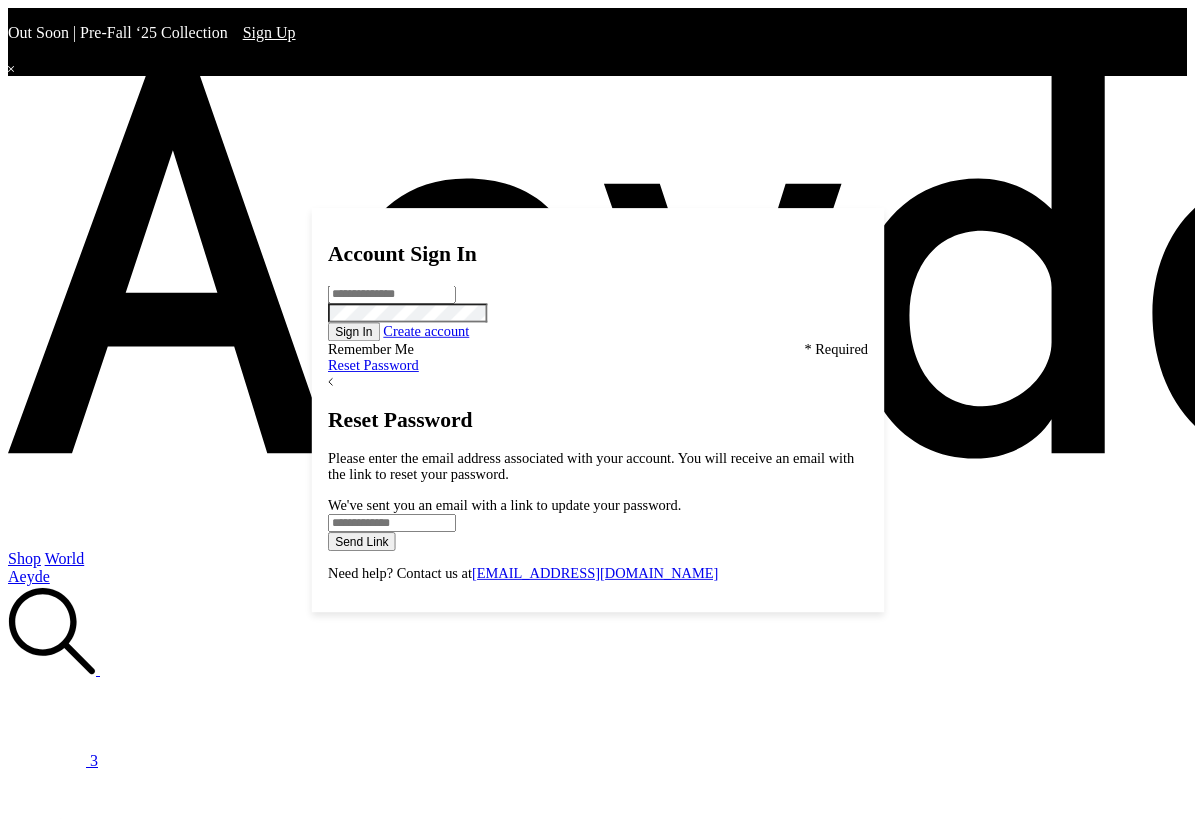 scroll, scrollTop: 0, scrollLeft: 0, axis: both 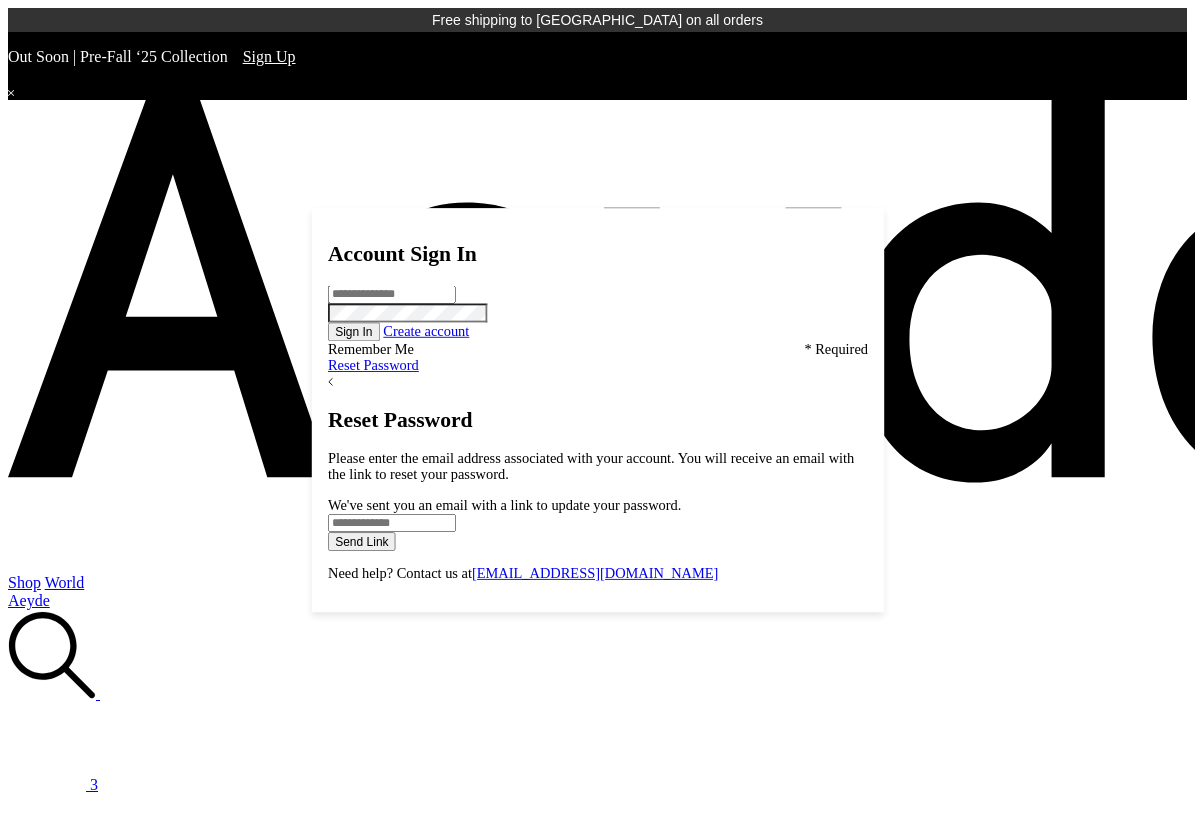 click on "Product Composition" at bounding box center (892, 8636) 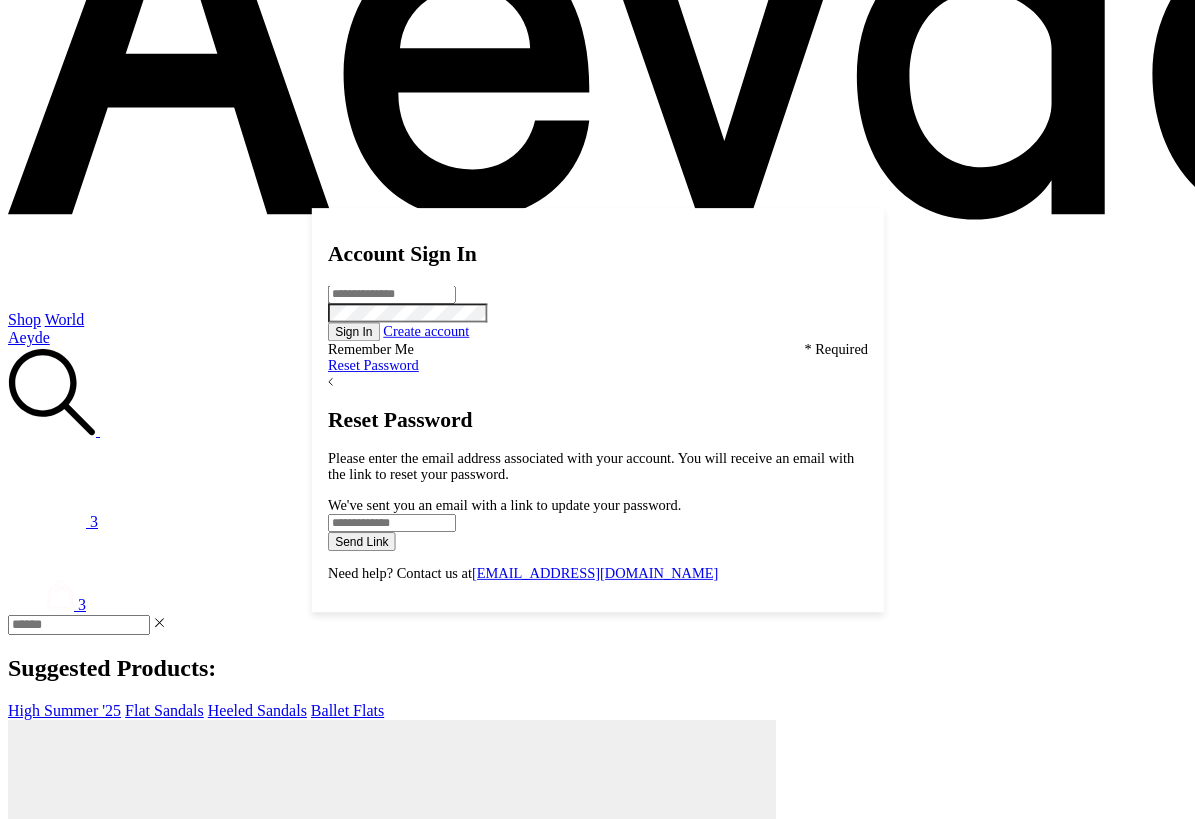 scroll, scrollTop: 0, scrollLeft: 0, axis: both 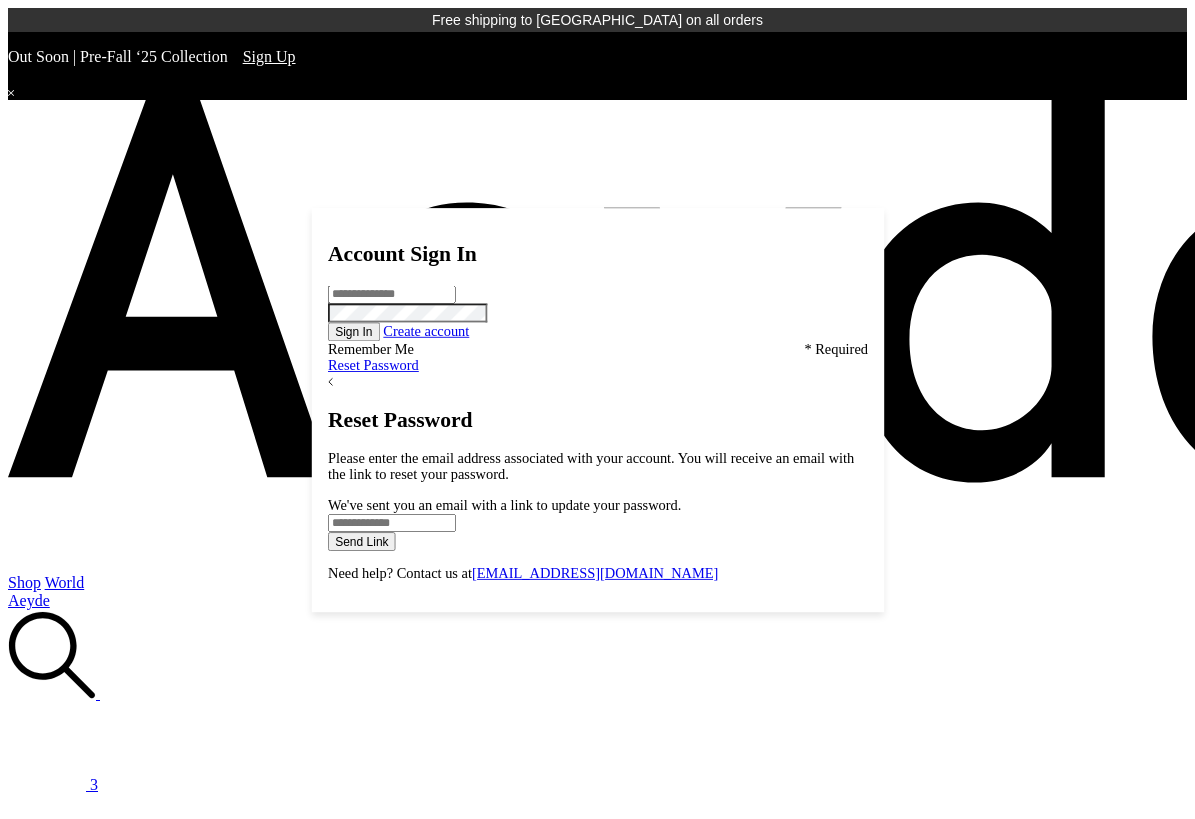 click at bounding box center (1059, 8395) 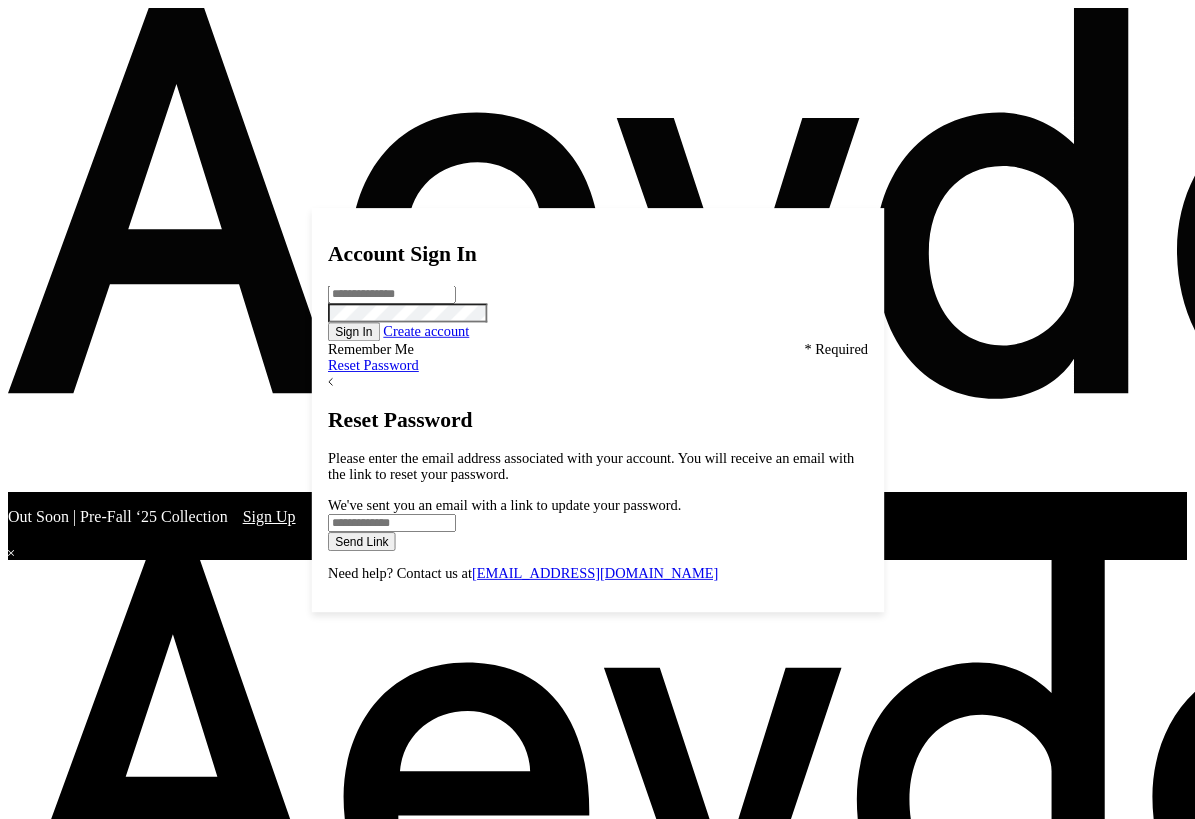 scroll, scrollTop: 0, scrollLeft: 0, axis: both 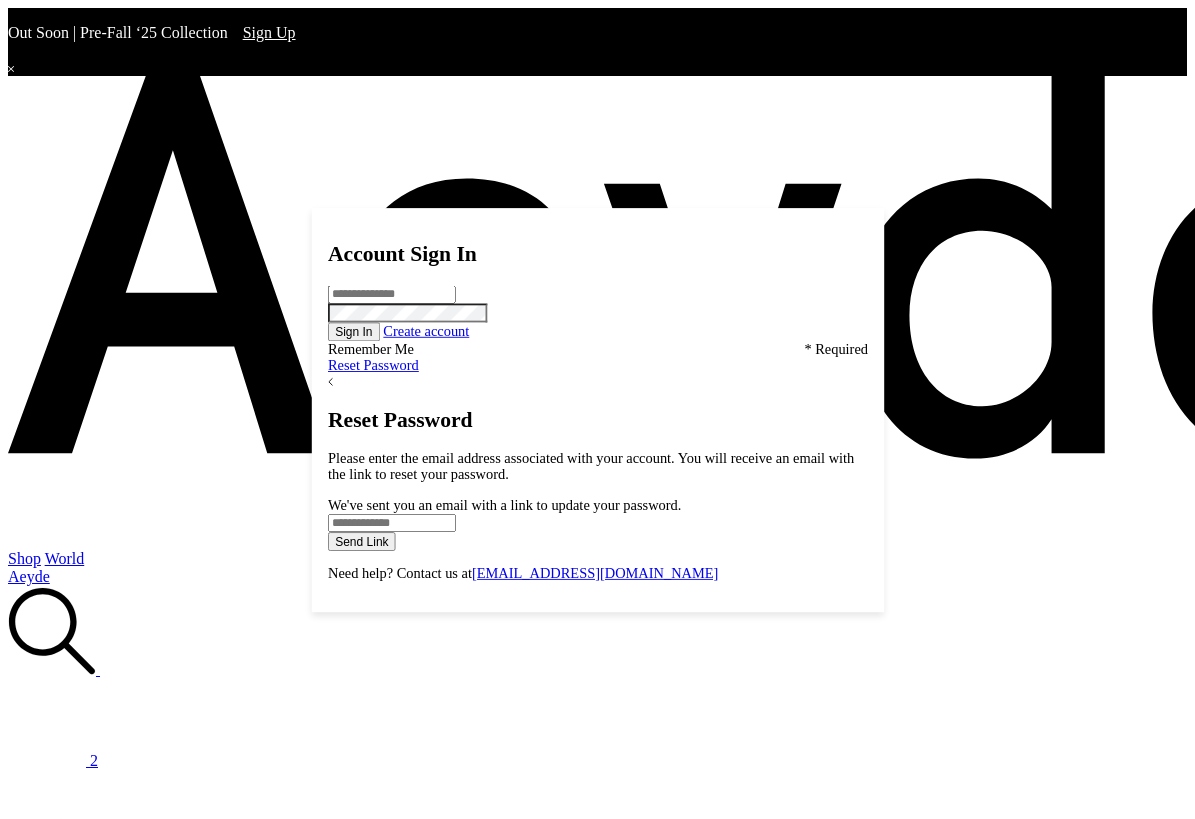 click at bounding box center (1020, 7094) 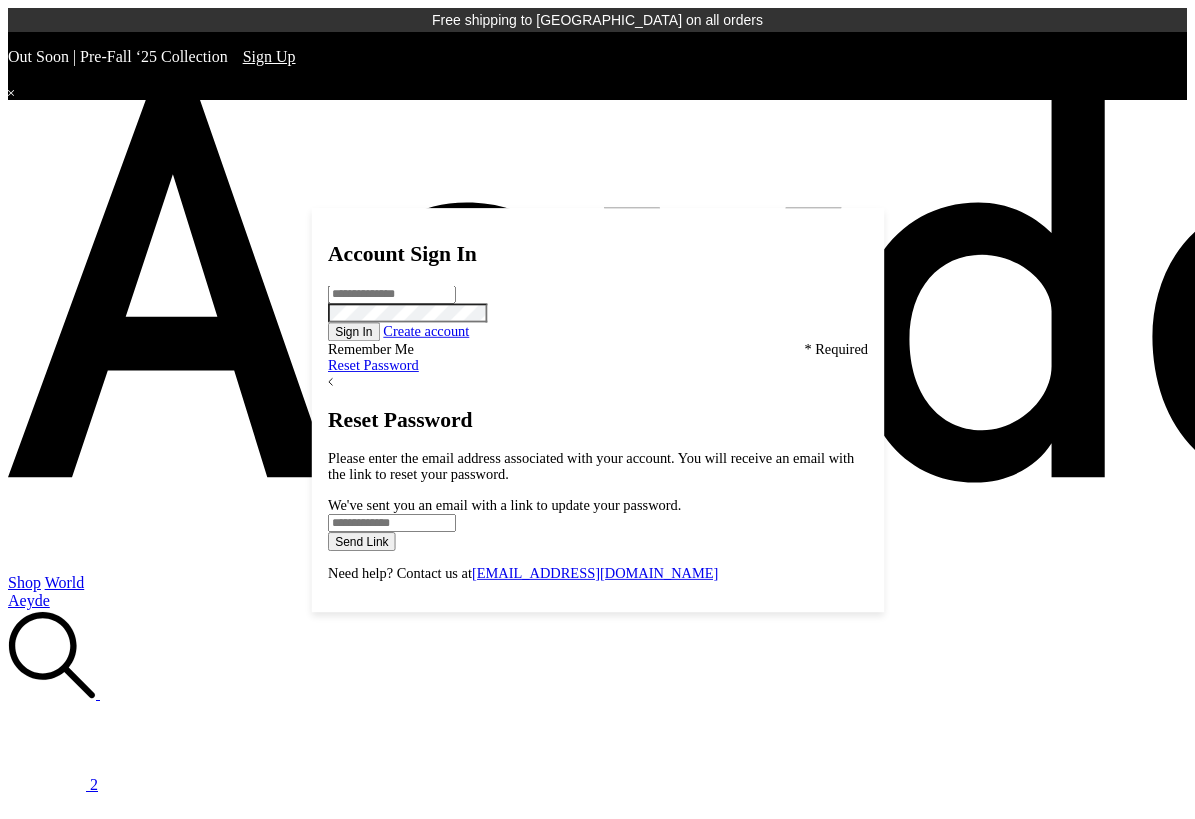 scroll, scrollTop: 0, scrollLeft: 0, axis: both 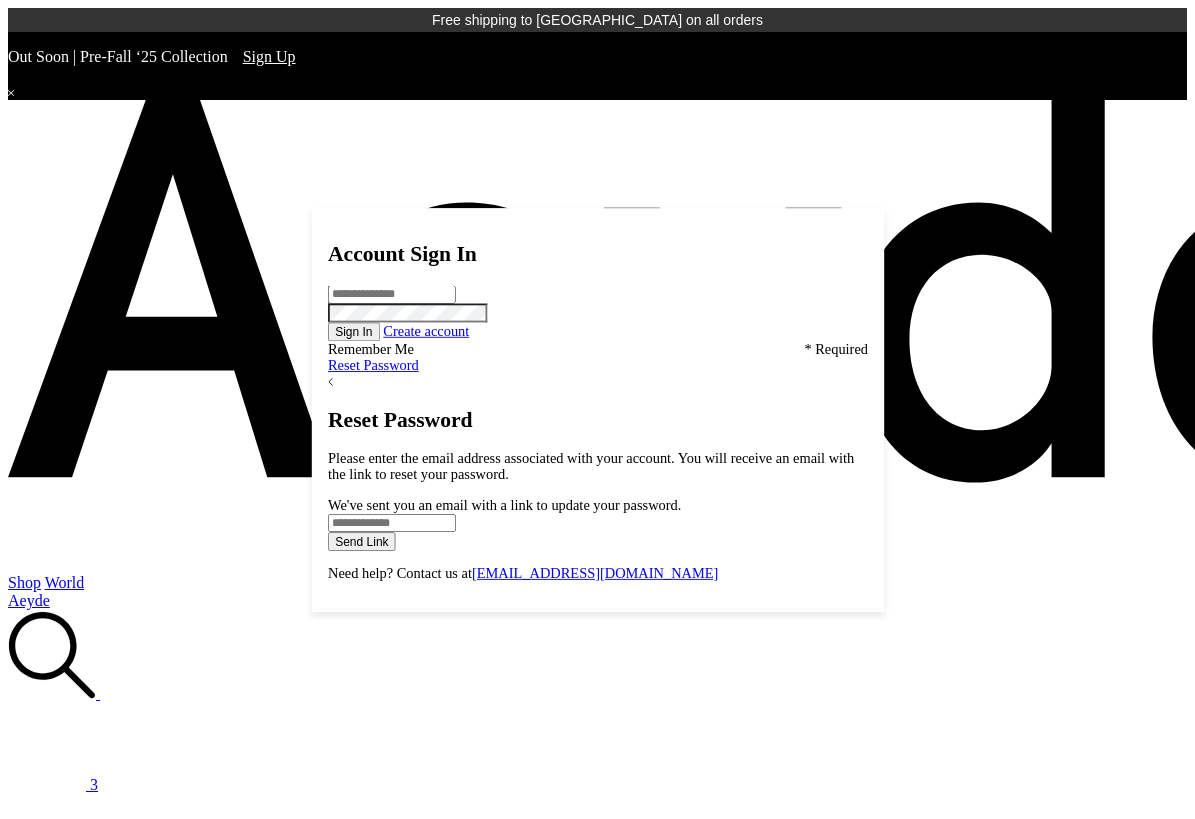 click on "Quick Add
Color
Size
View Details
Order Summary
Danielle grosgrain mules
Size
38" at bounding box center (597, 7714) 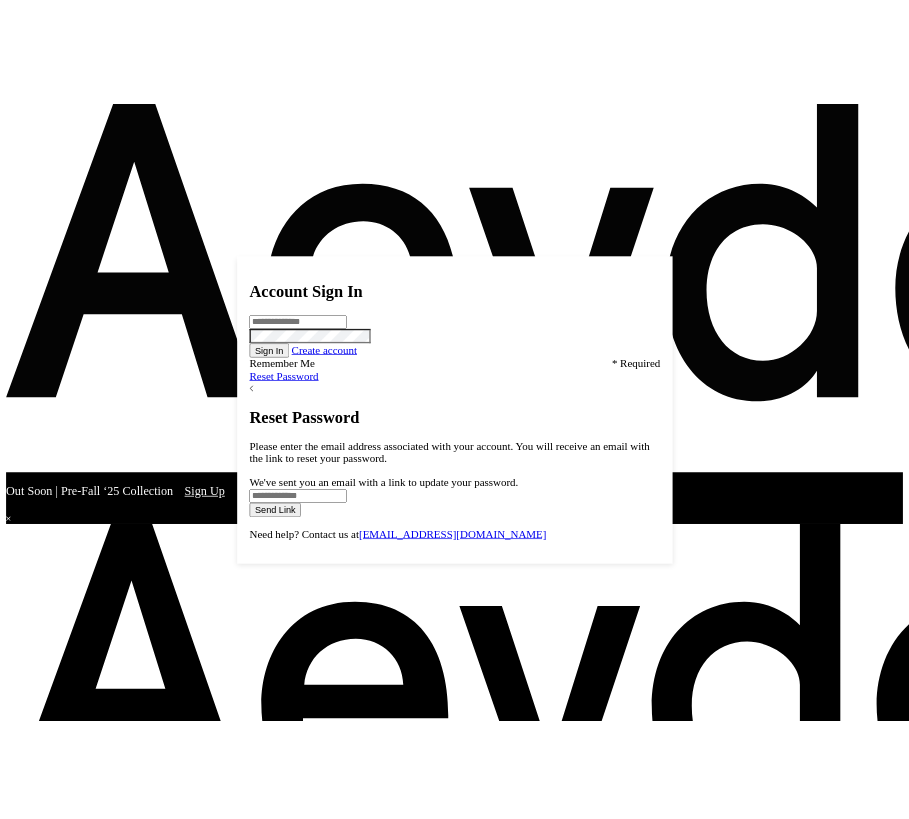 scroll, scrollTop: 0, scrollLeft: 0, axis: both 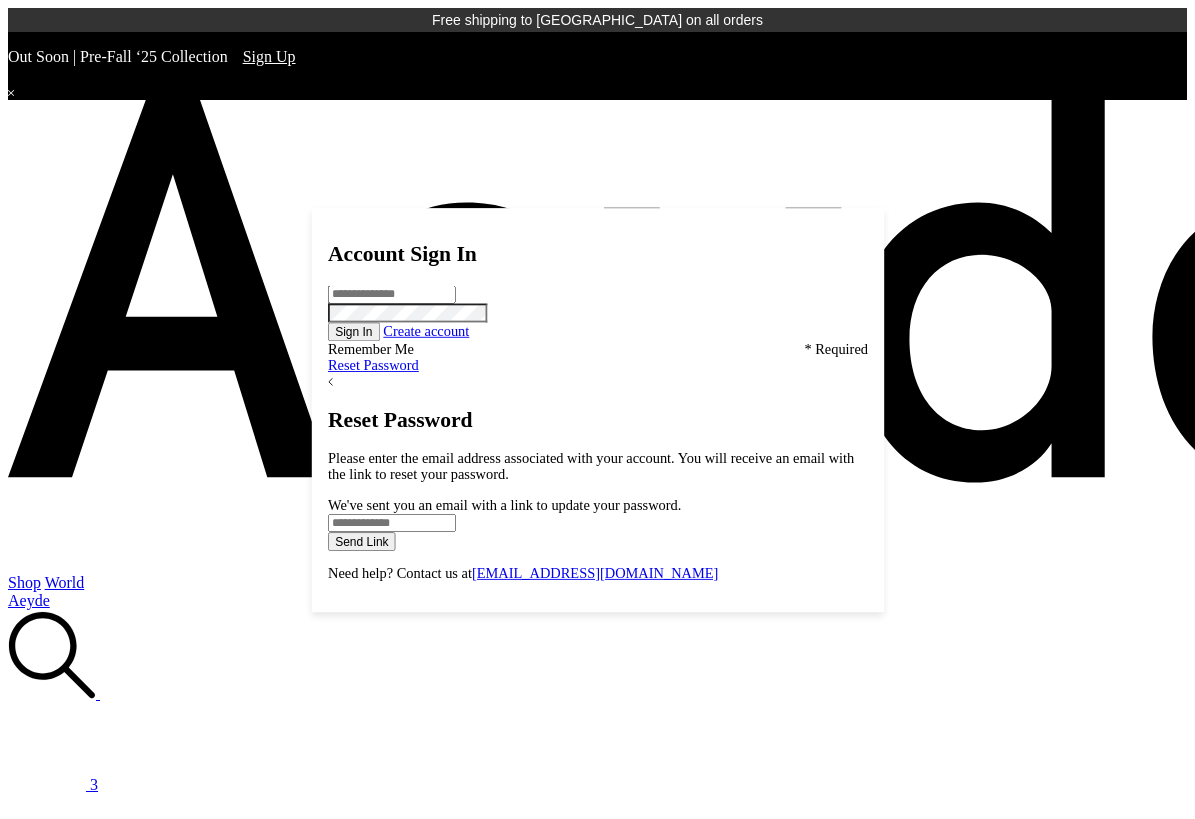 click on "Product Composition" at bounding box center [695, 8603] 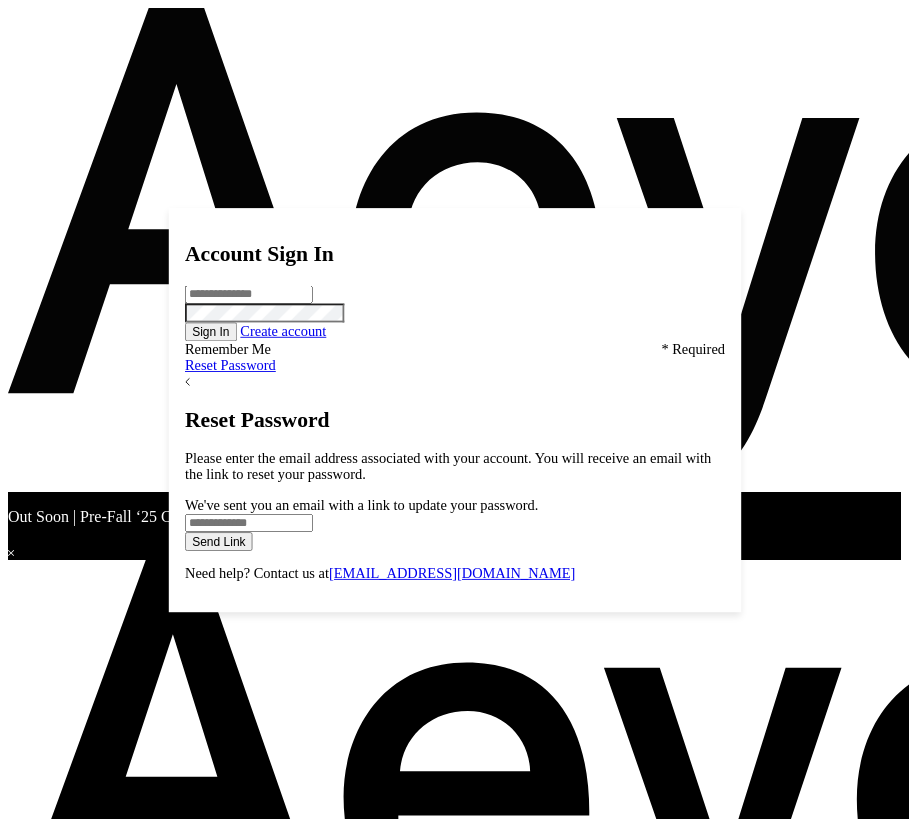 scroll, scrollTop: 0, scrollLeft: 0, axis: both 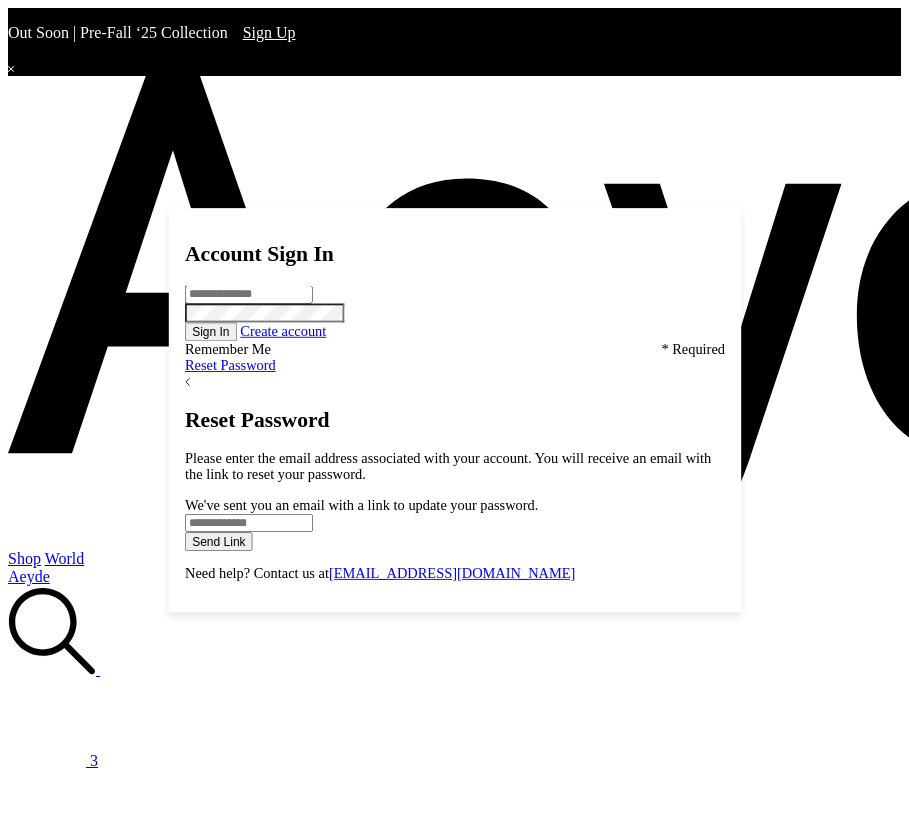 click on "Product Composition" at bounding box center (543, 8427) 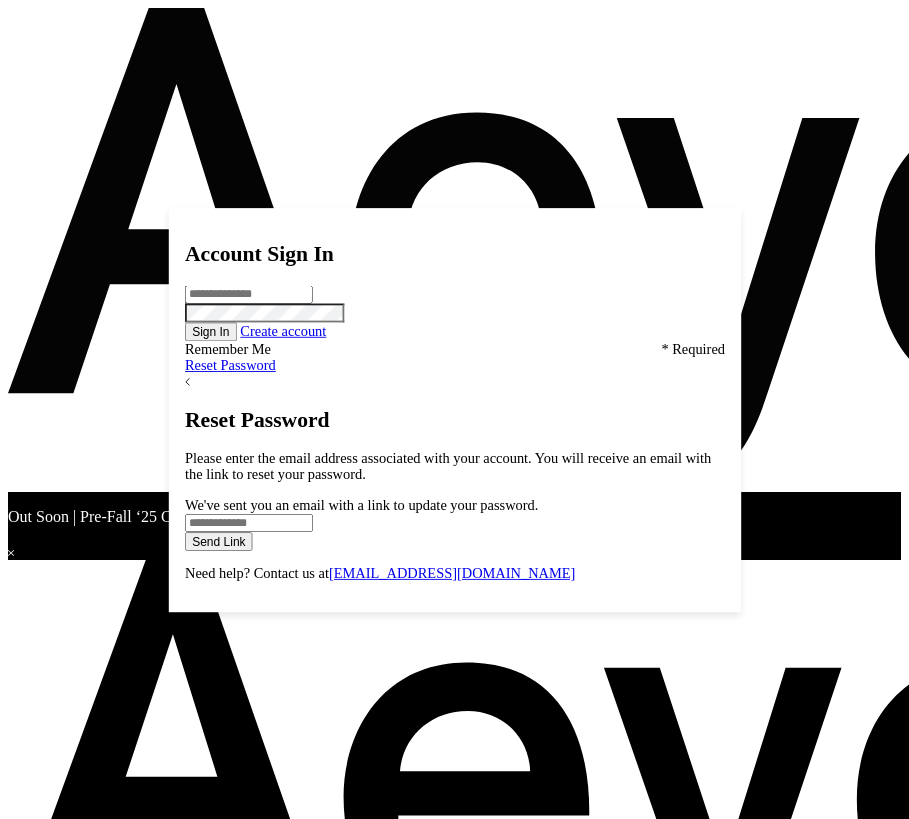 scroll, scrollTop: 0, scrollLeft: 0, axis: both 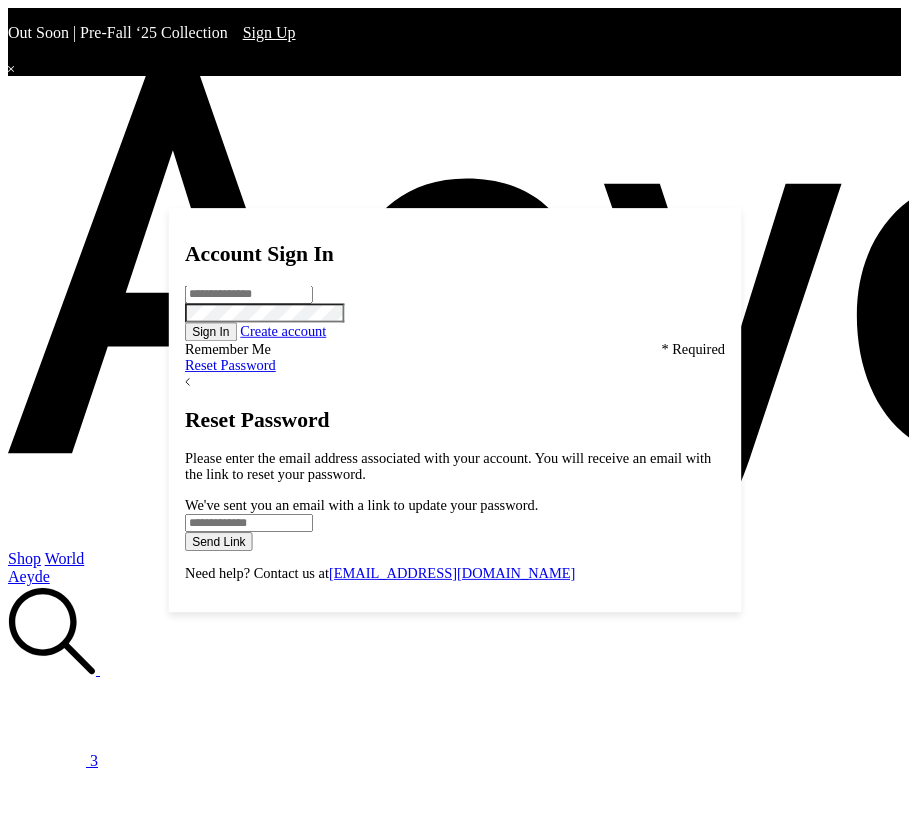 click on "Product Composition" at bounding box center [678, 7313] 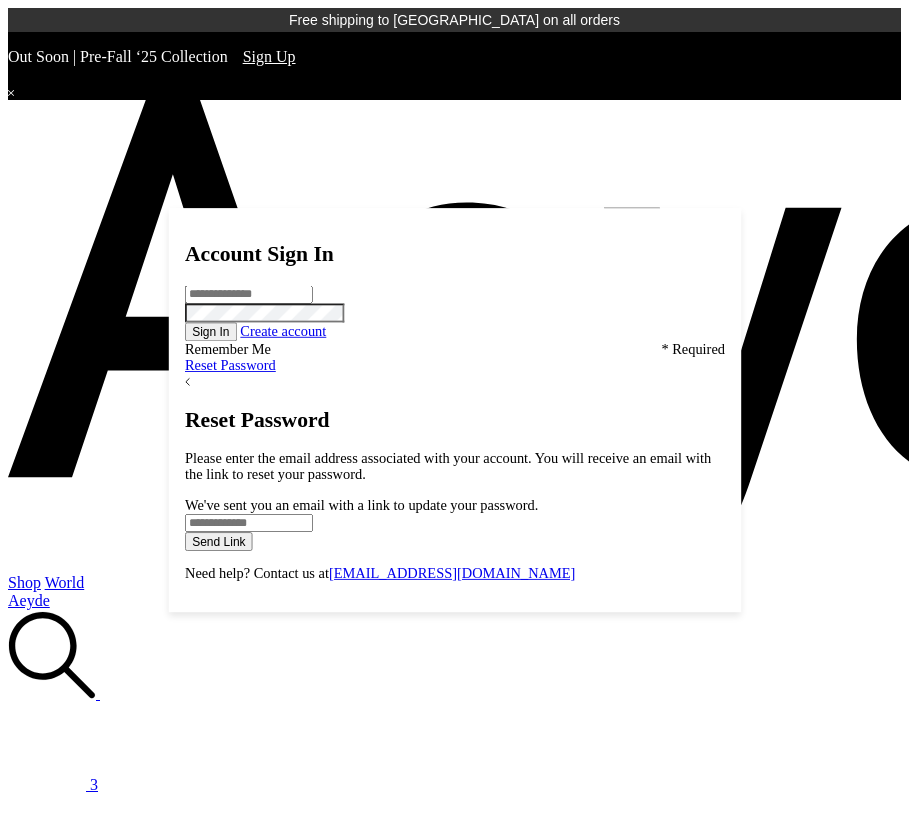 drag, startPoint x: 479, startPoint y: 263, endPoint x: 587, endPoint y: 271, distance: 108.29589 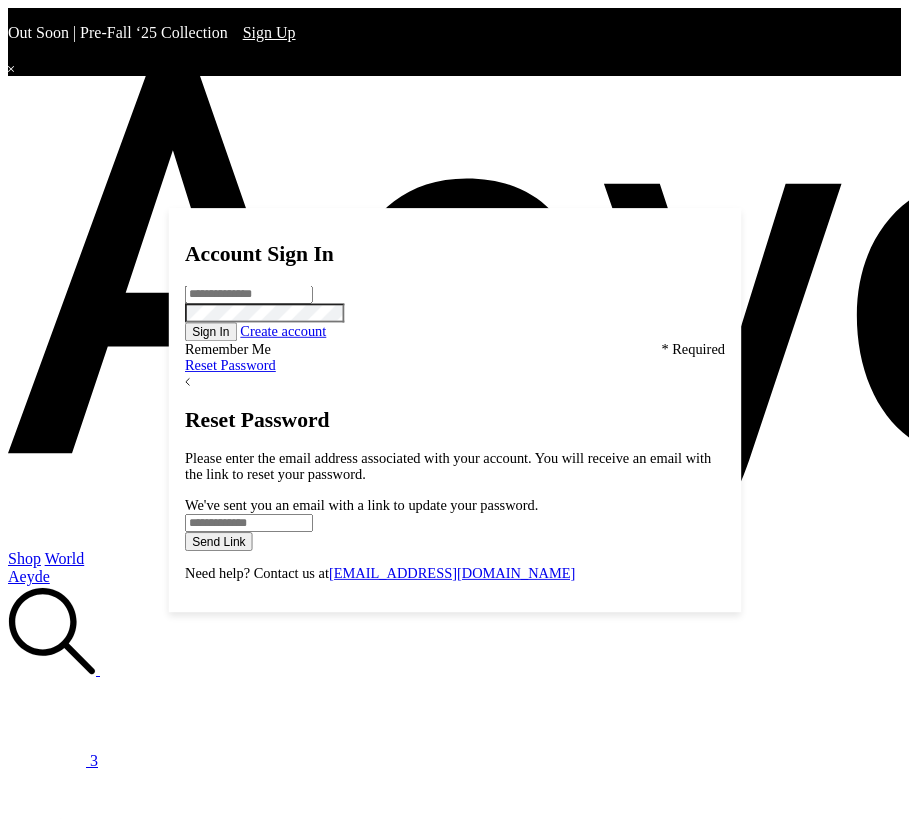 scroll, scrollTop: 0, scrollLeft: 0, axis: both 